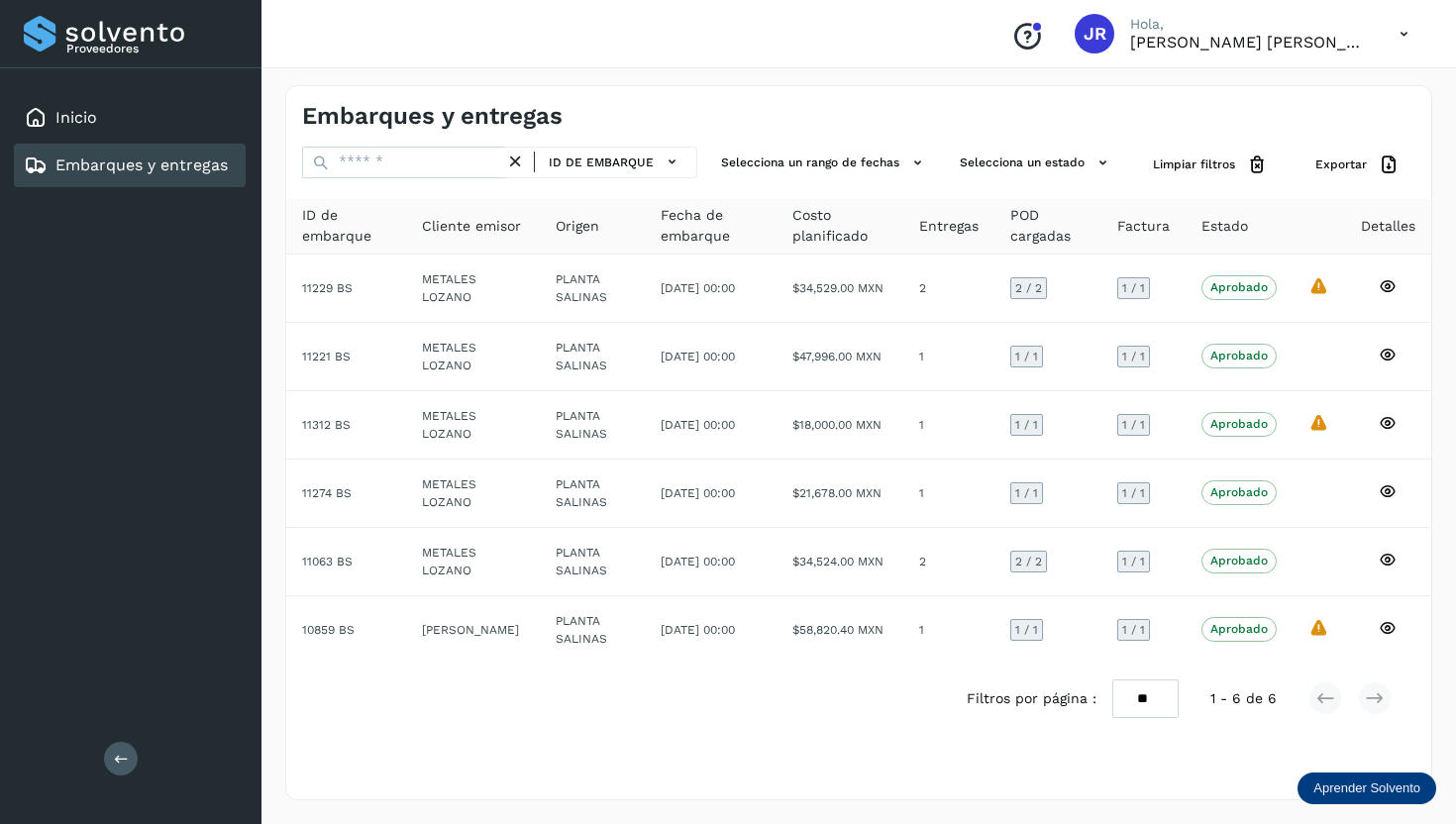 scroll, scrollTop: 0, scrollLeft: 0, axis: both 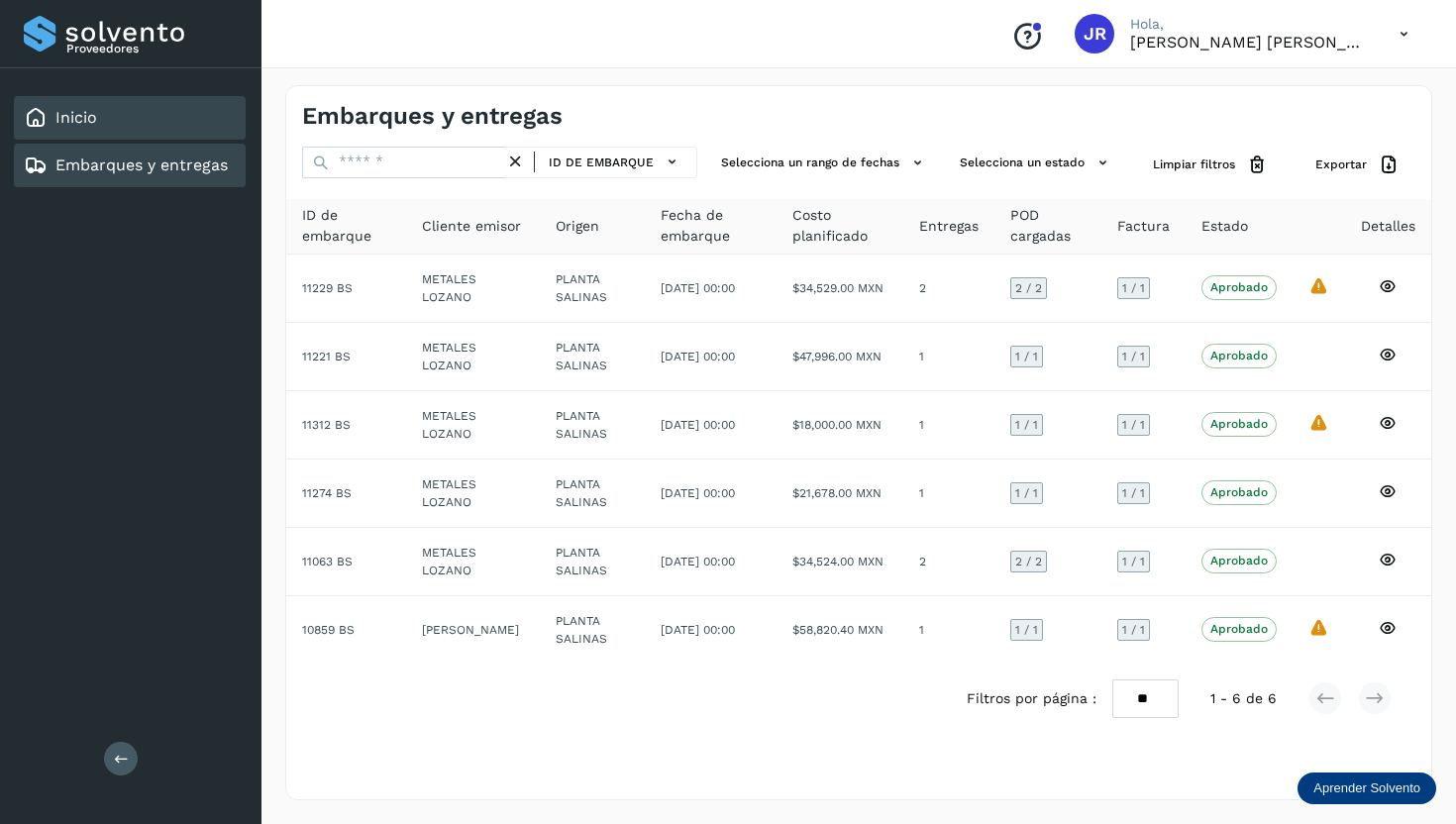 click on "Inicio" 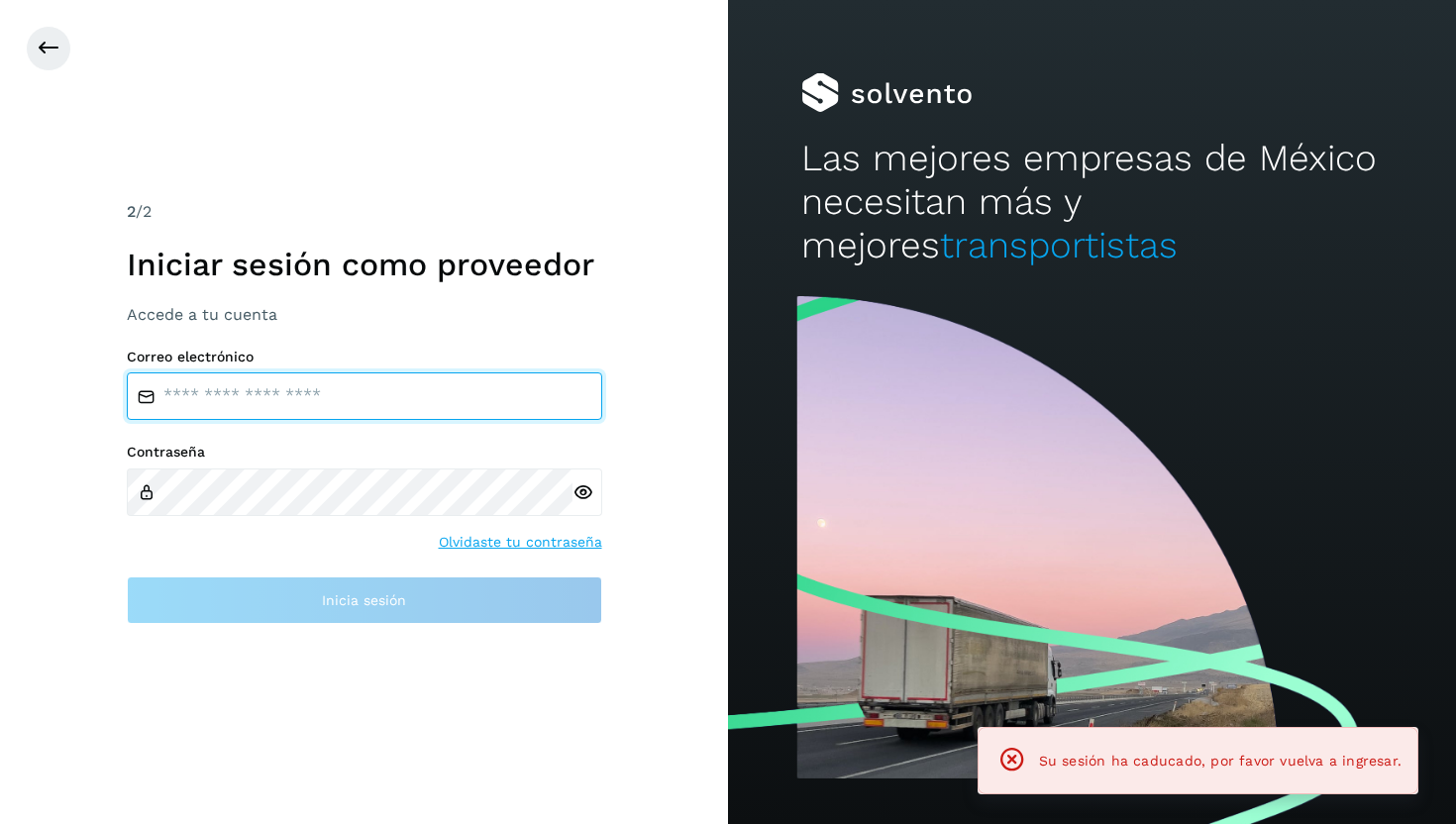 type on "**********" 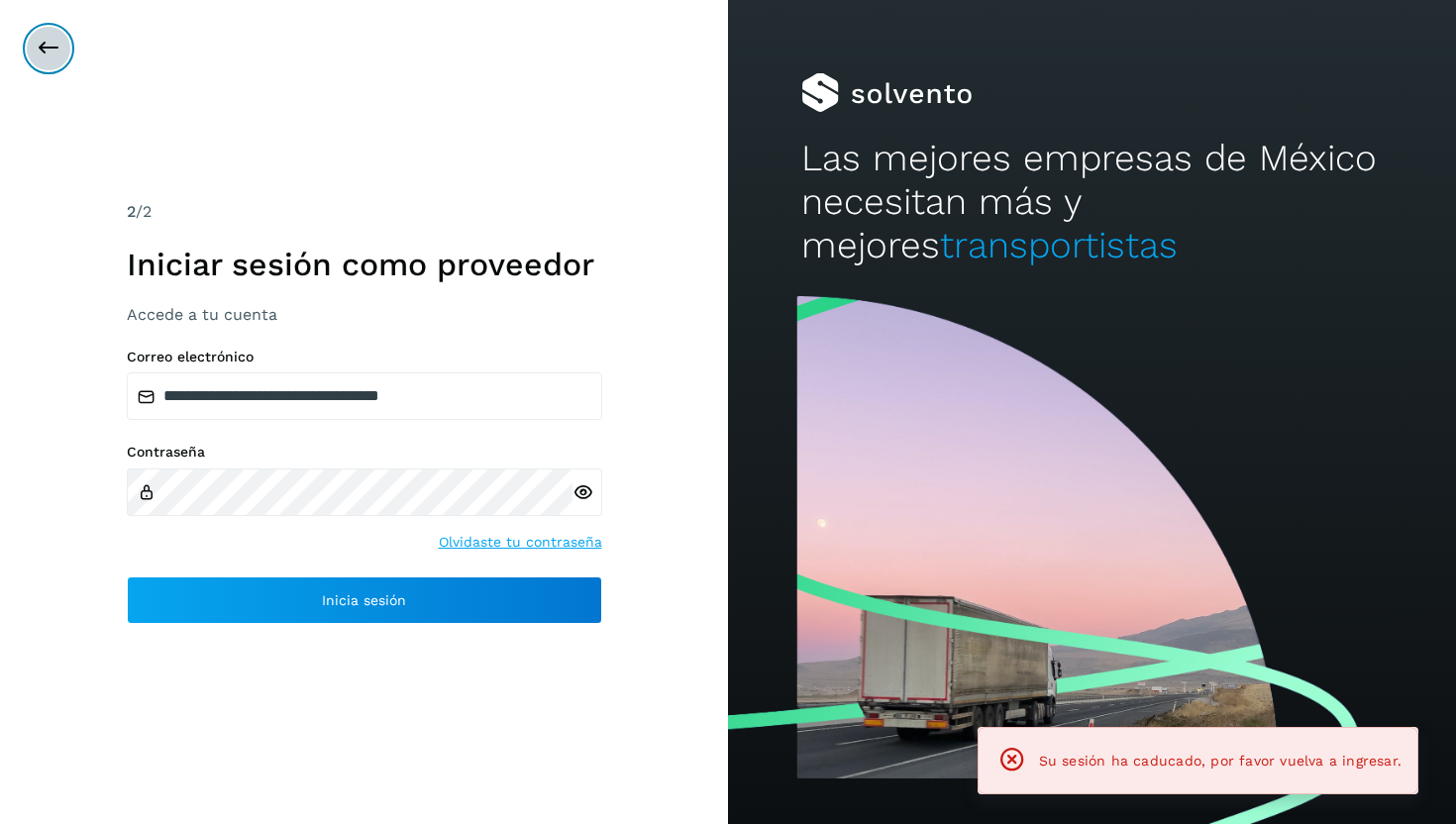 click at bounding box center (49, 49) 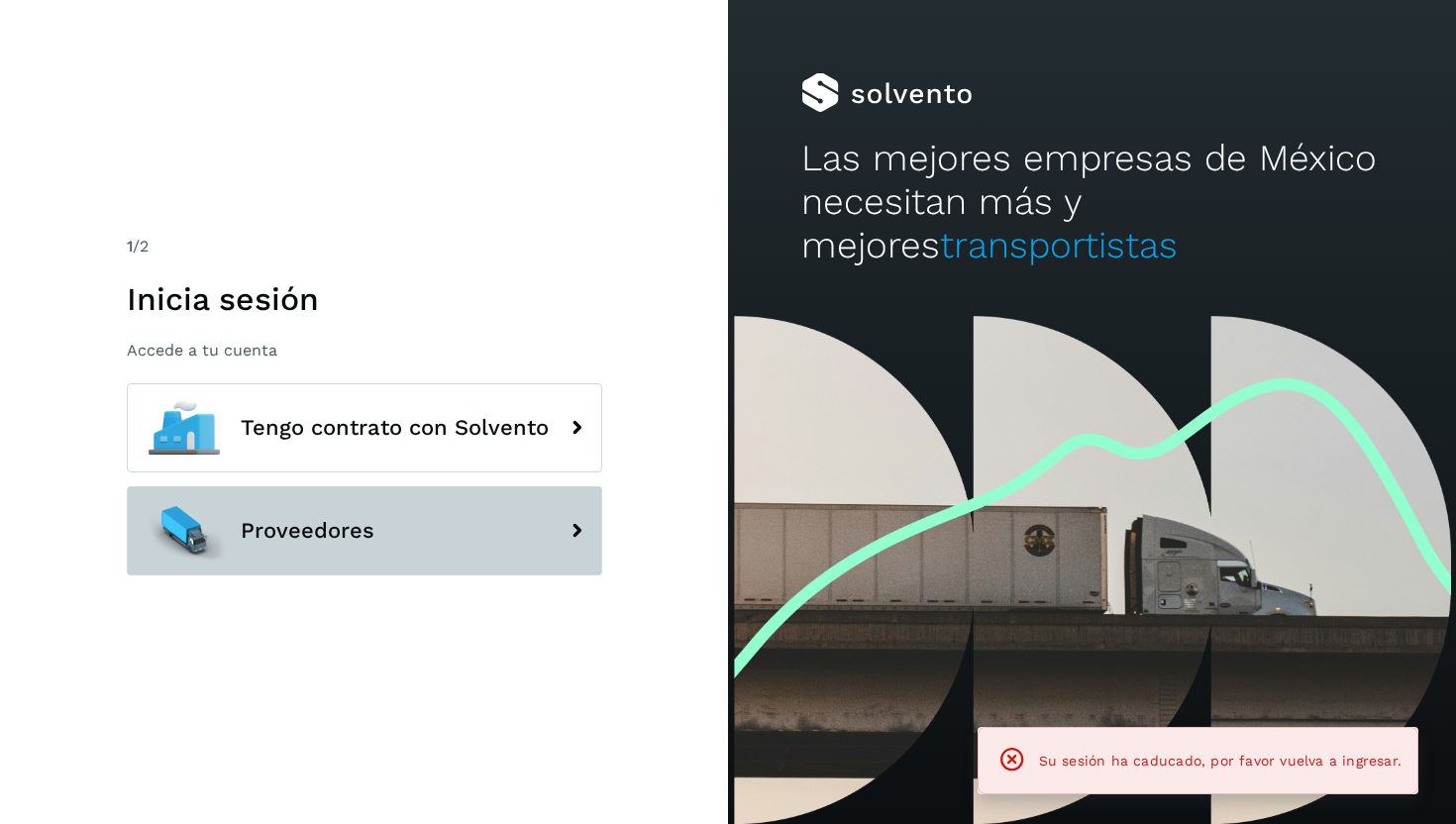 click on "Proveedores" 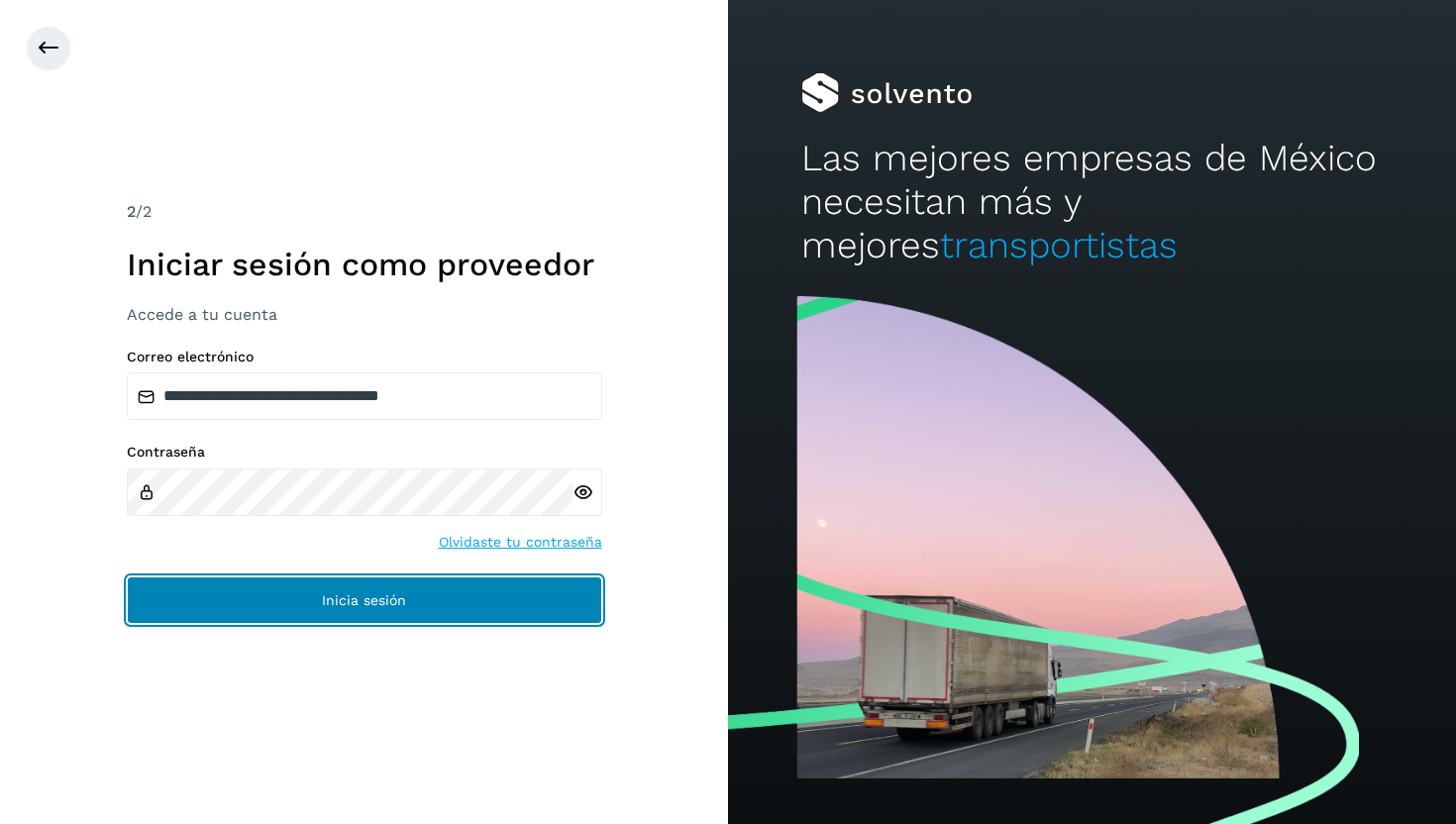click on "Inicia sesión" at bounding box center [364, 600] 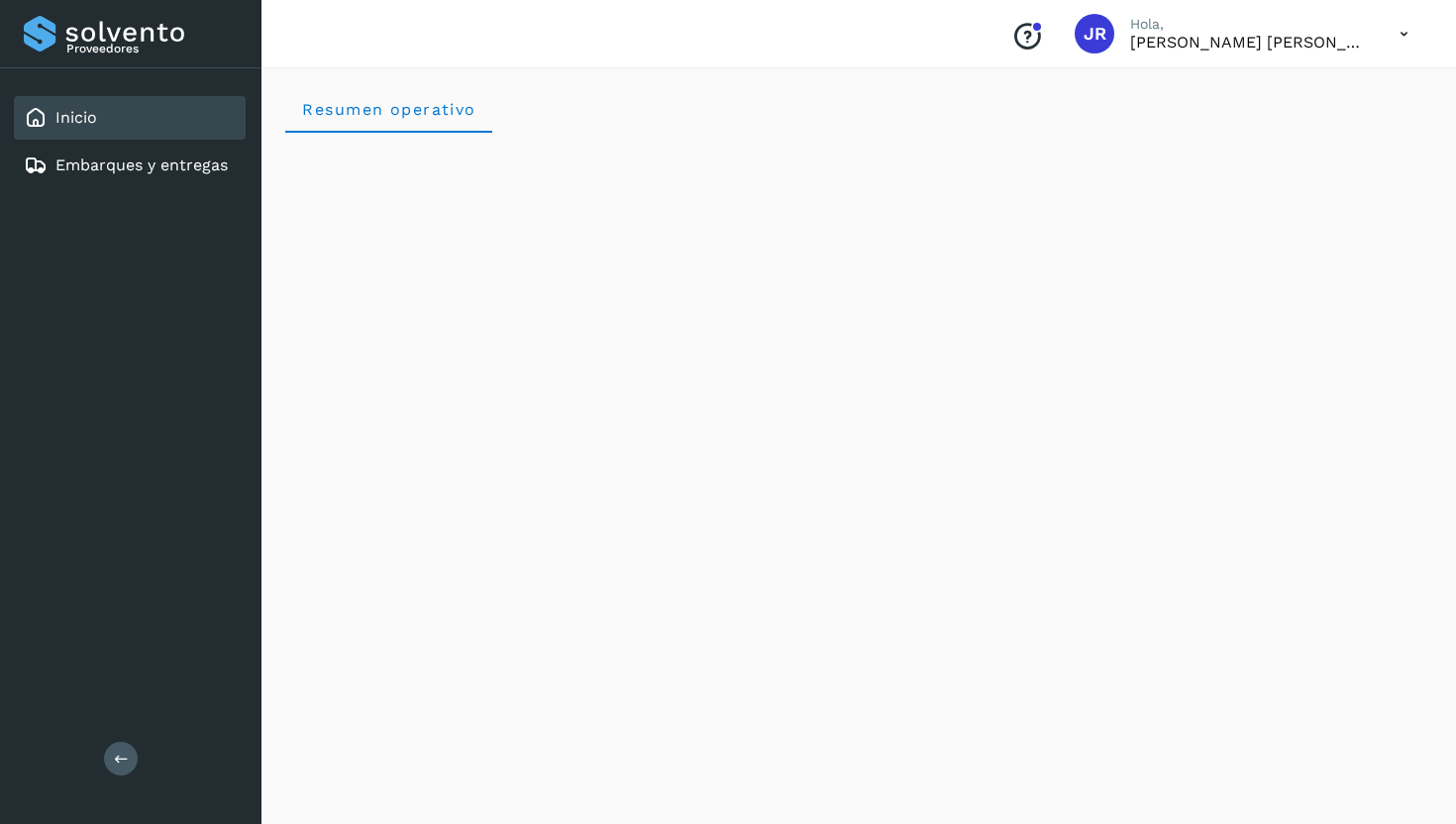 click at bounding box center (121, 759) 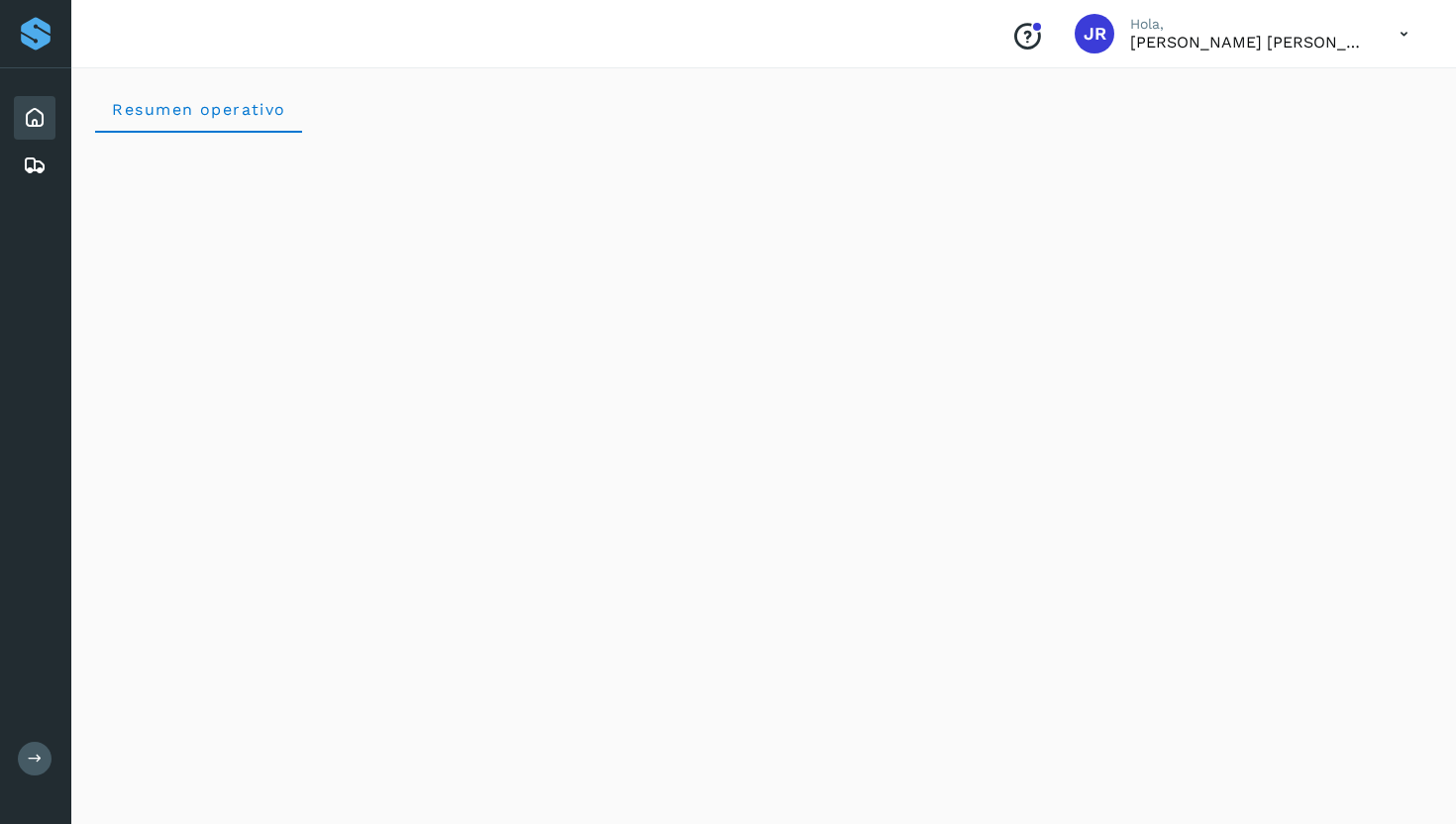 click at bounding box center (1404, 34) 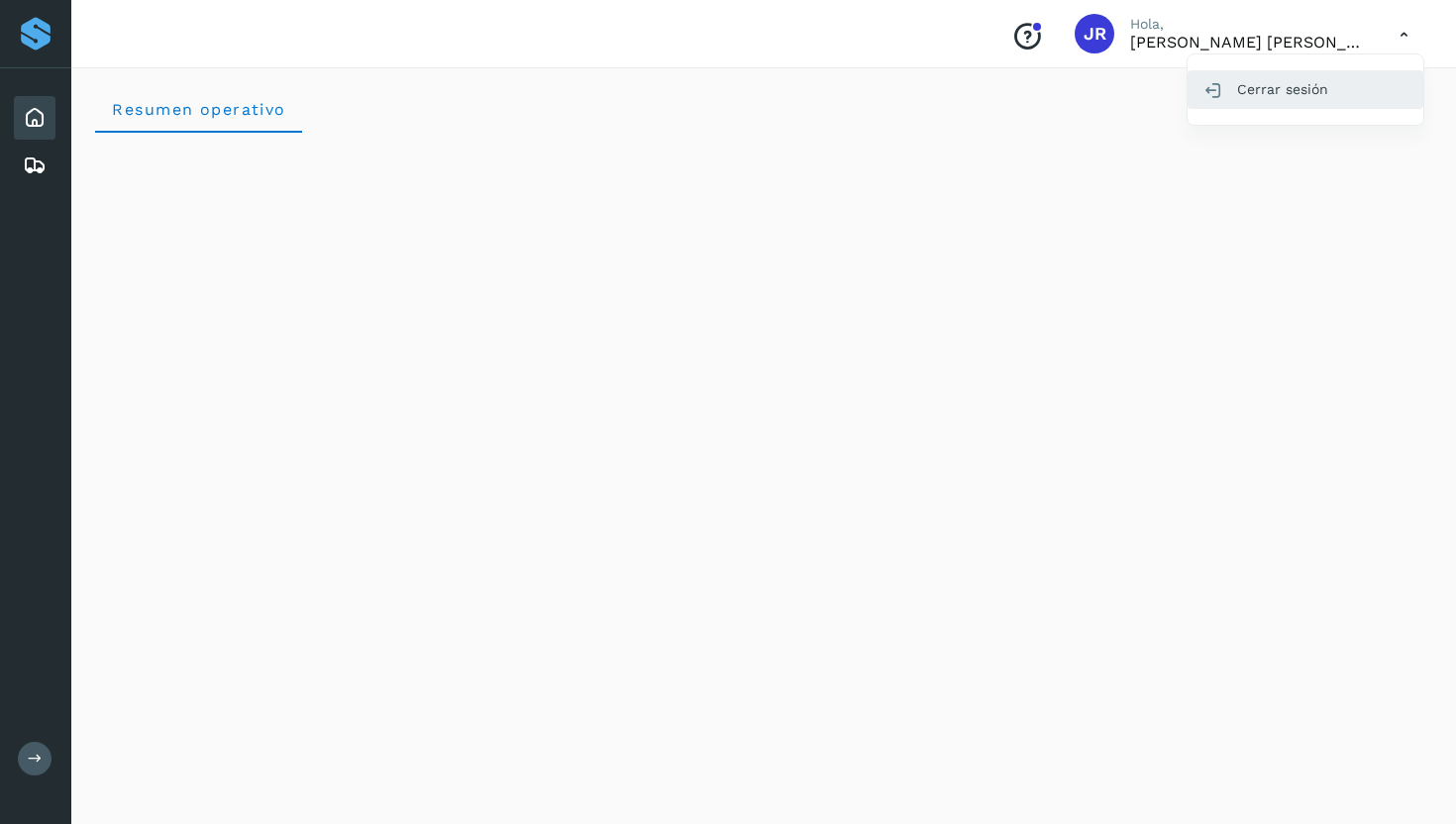 click on "Cerrar sesión" 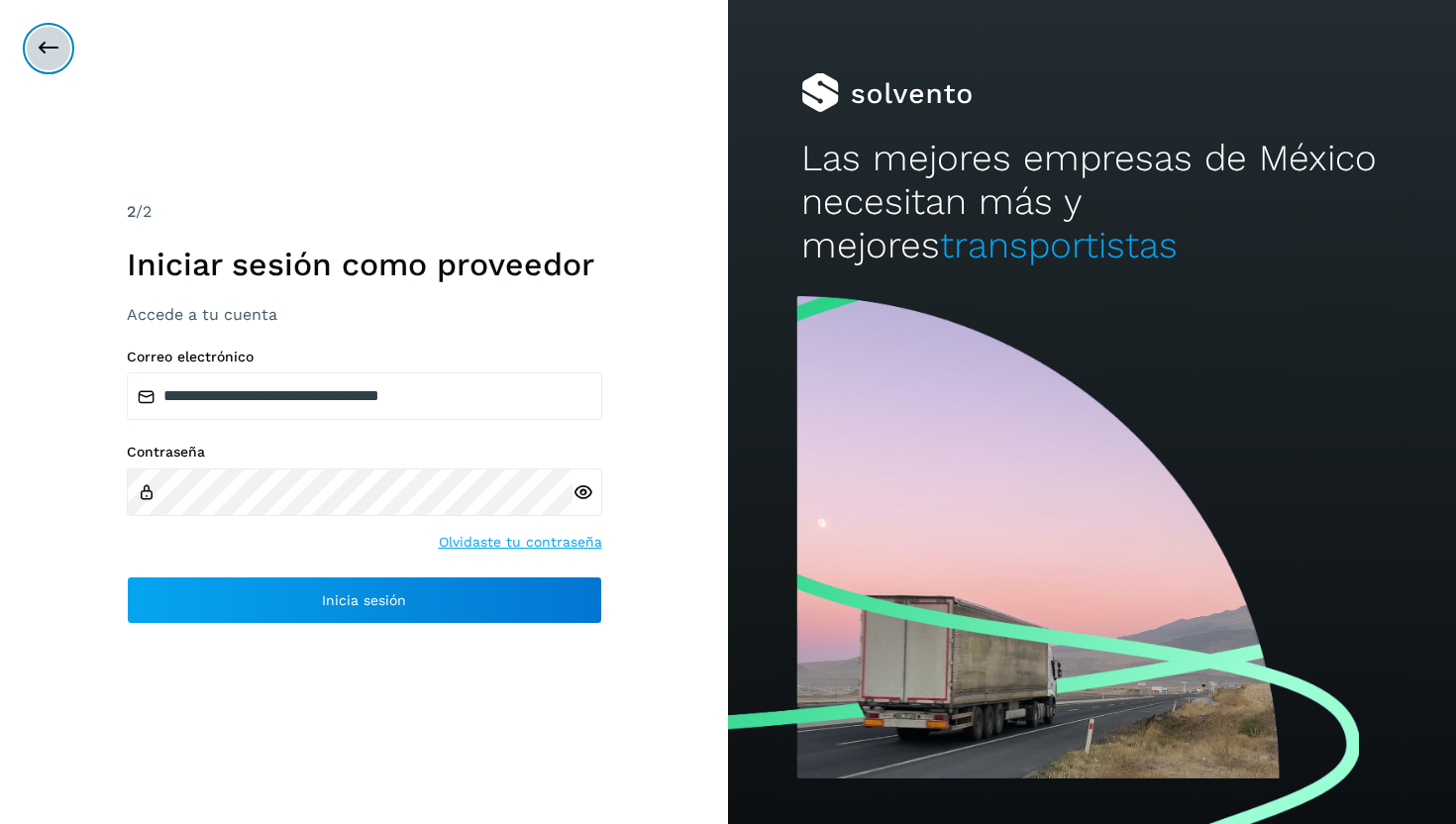 click at bounding box center [49, 49] 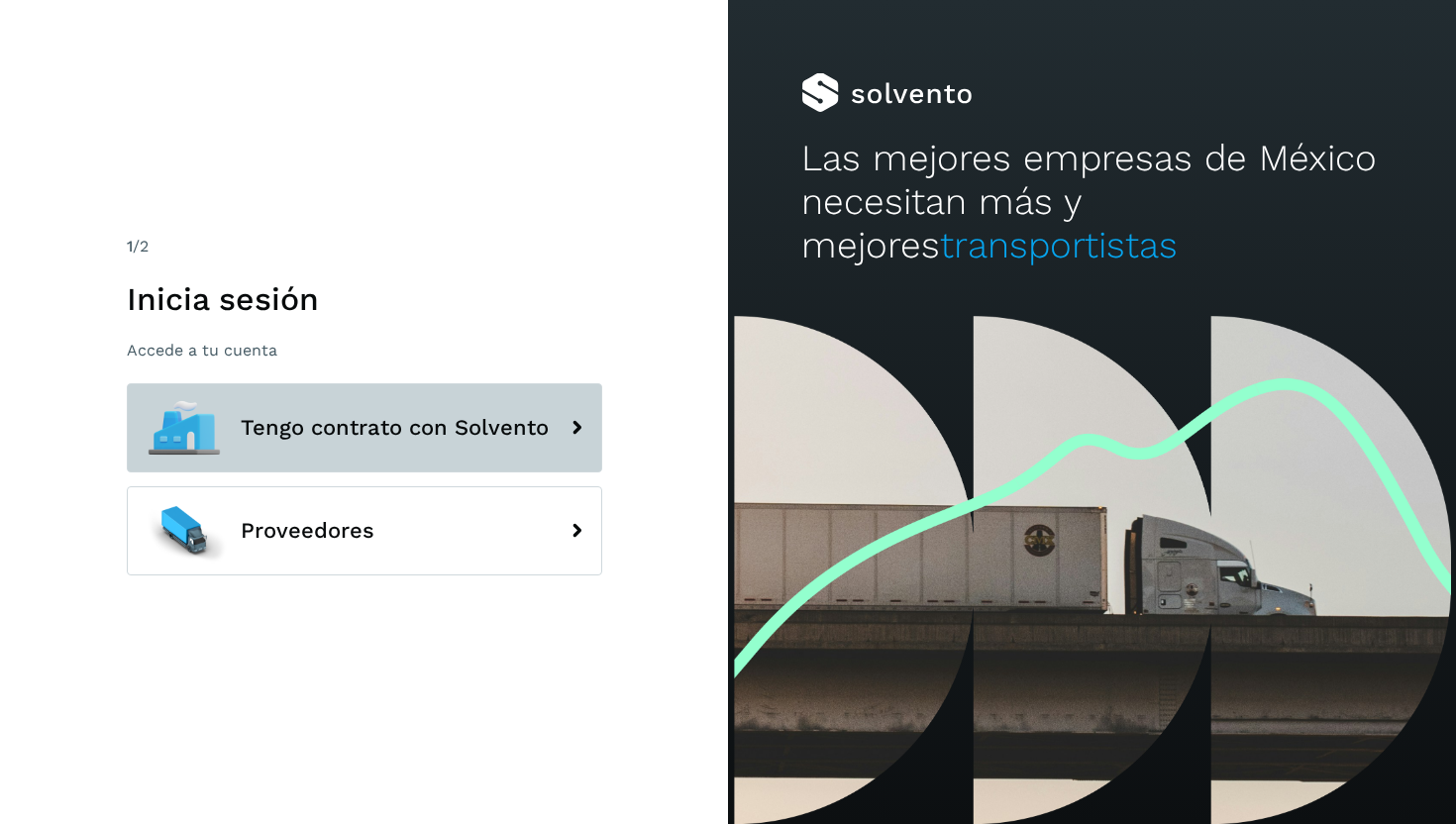 click on "Tengo contrato con Solvento" at bounding box center [364, 428] 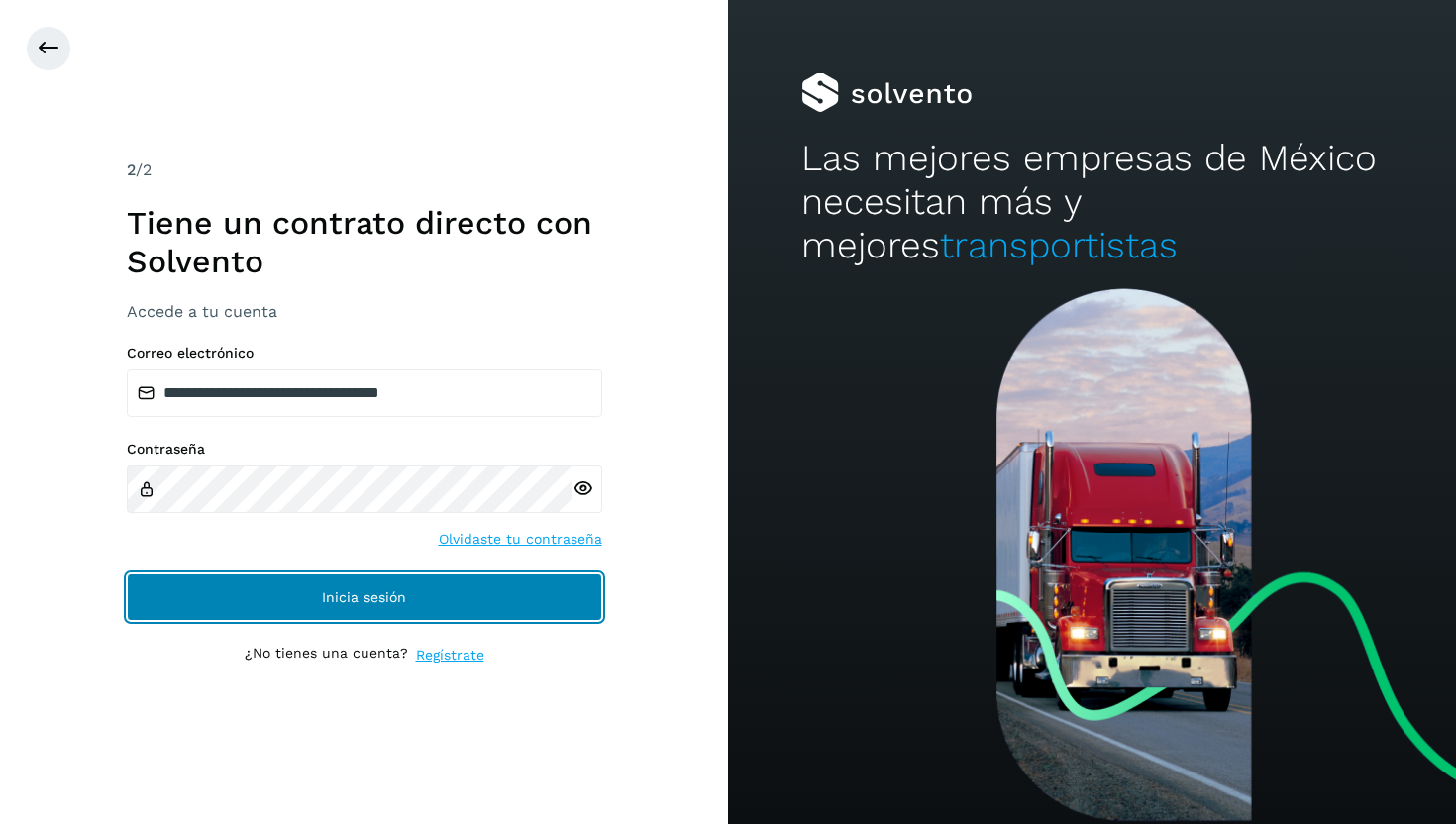 click on "Inicia sesión" at bounding box center [364, 597] 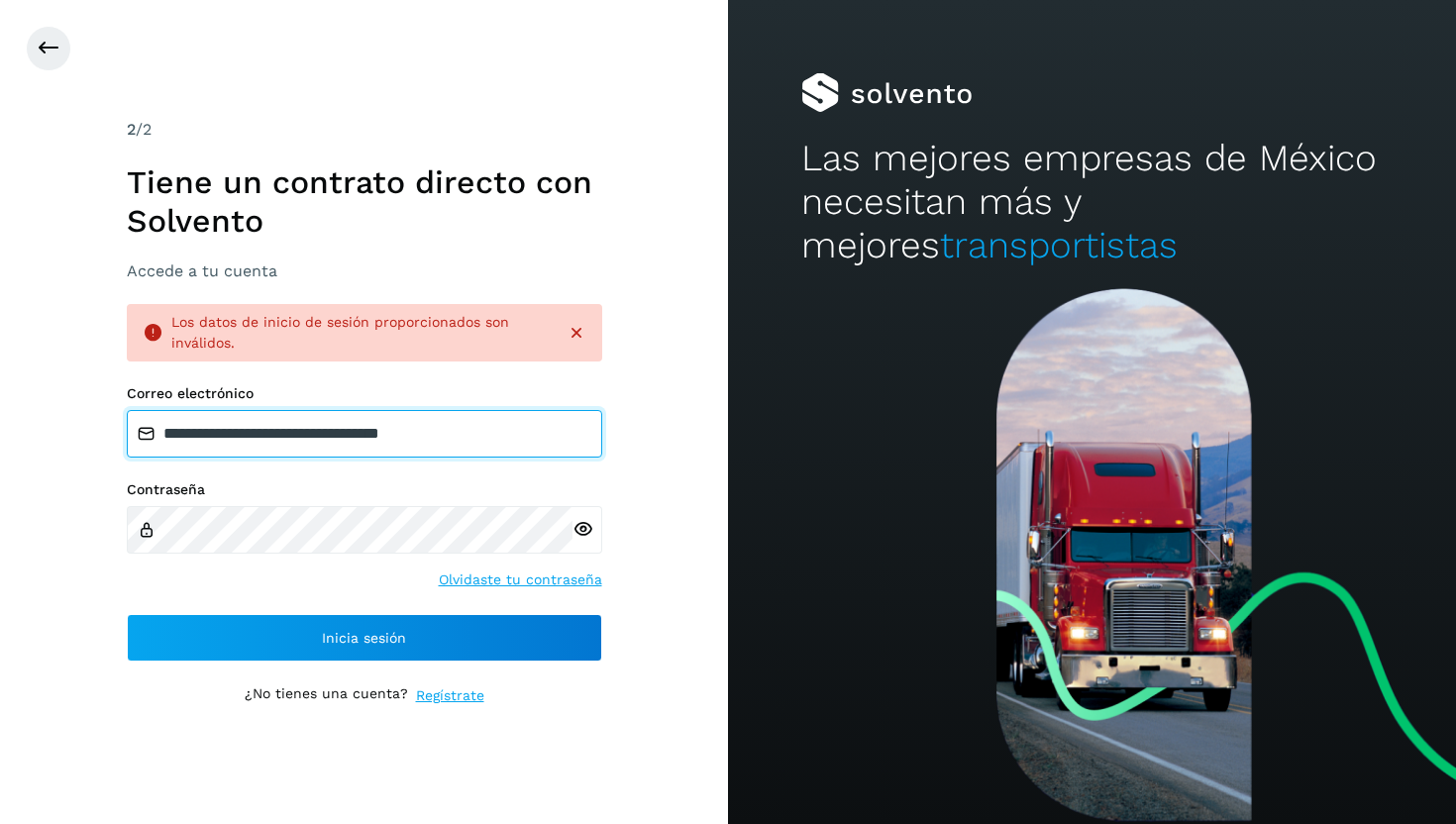 click on "**********" at bounding box center (364, 434) 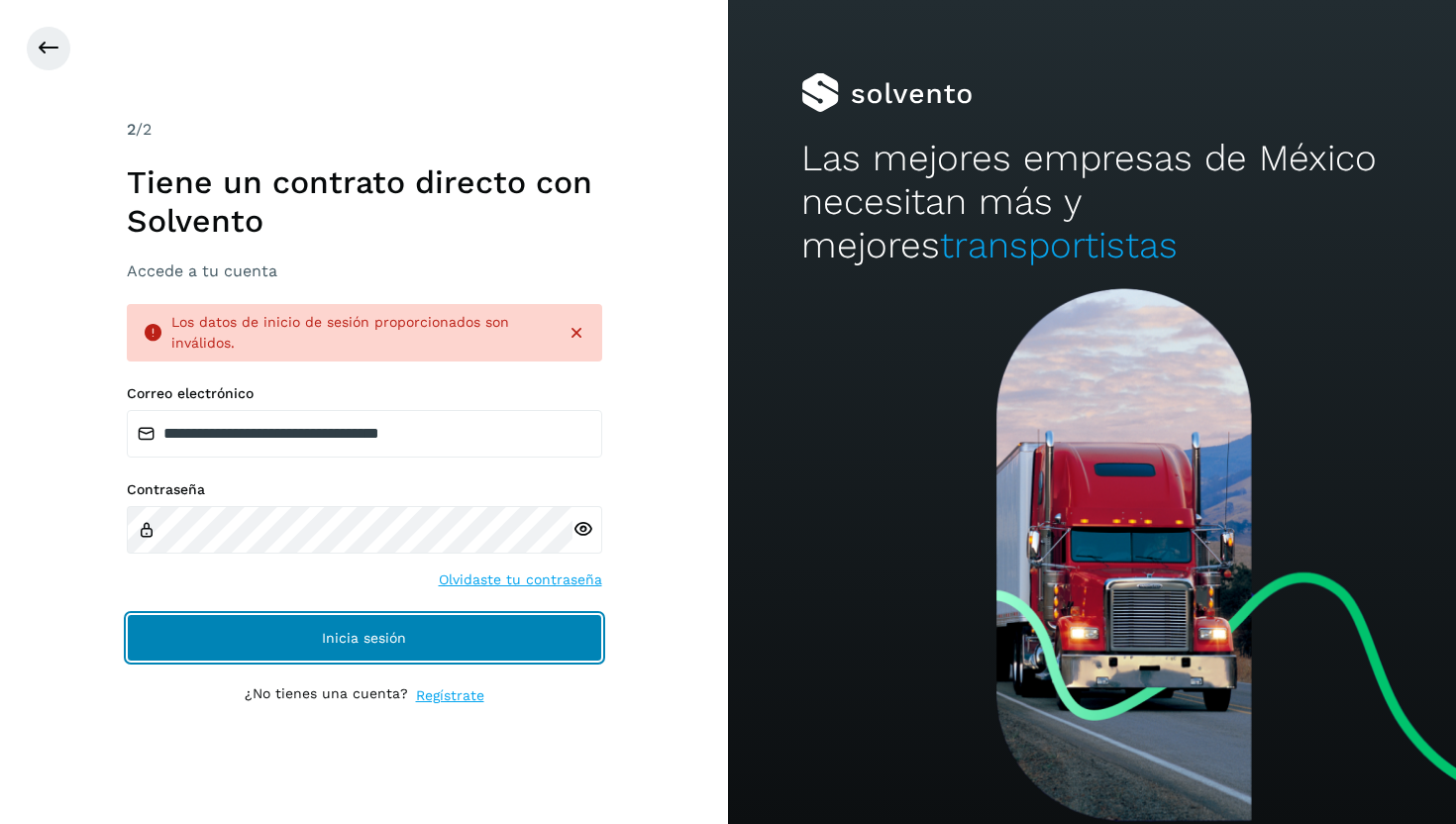 click on "Inicia sesión" 